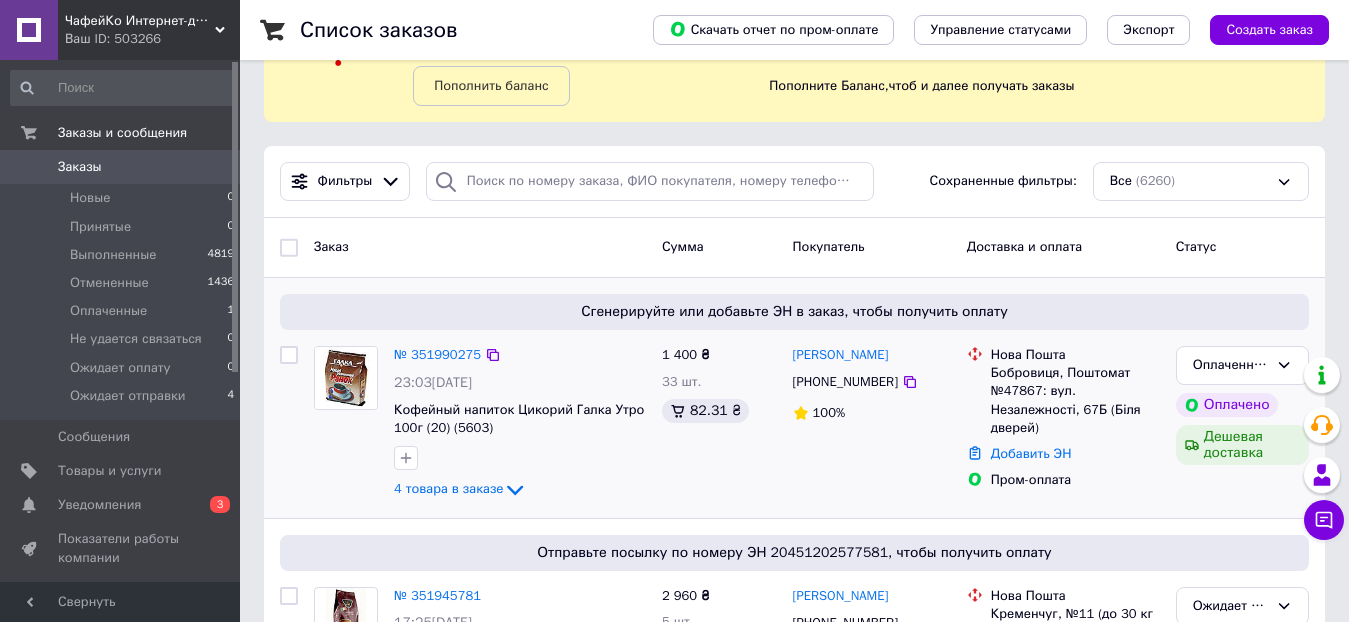 scroll, scrollTop: 200, scrollLeft: 0, axis: vertical 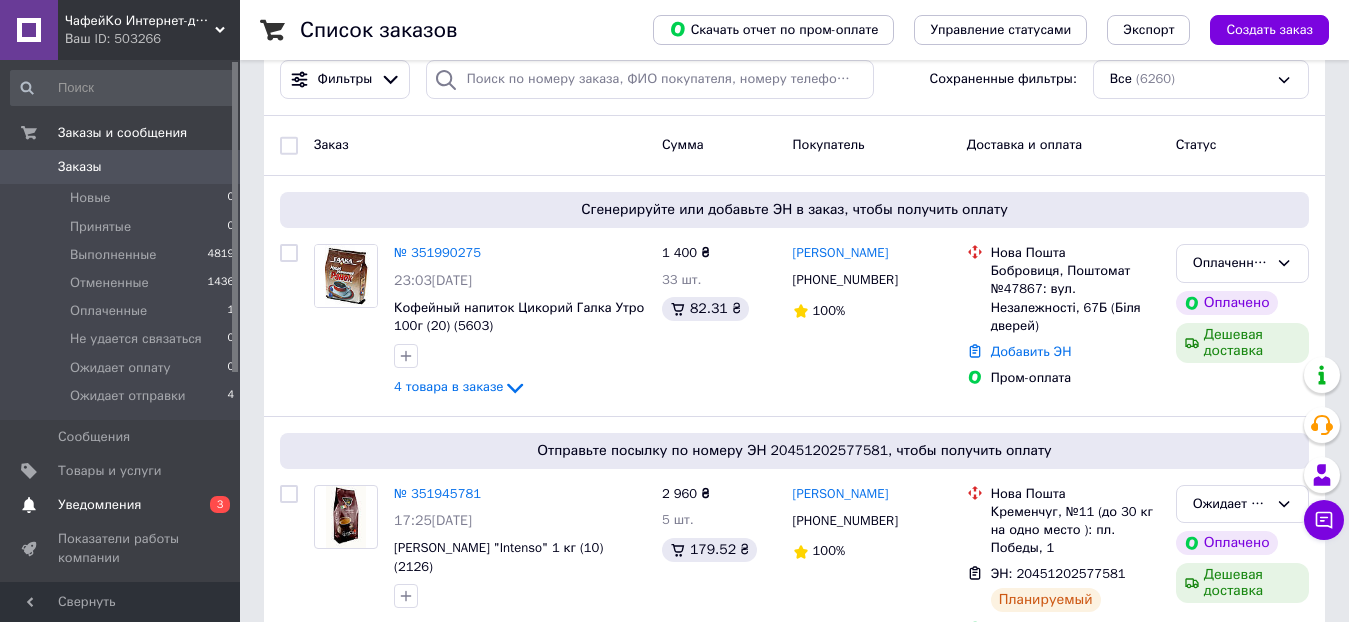 click on "Уведомления" at bounding box center [99, 505] 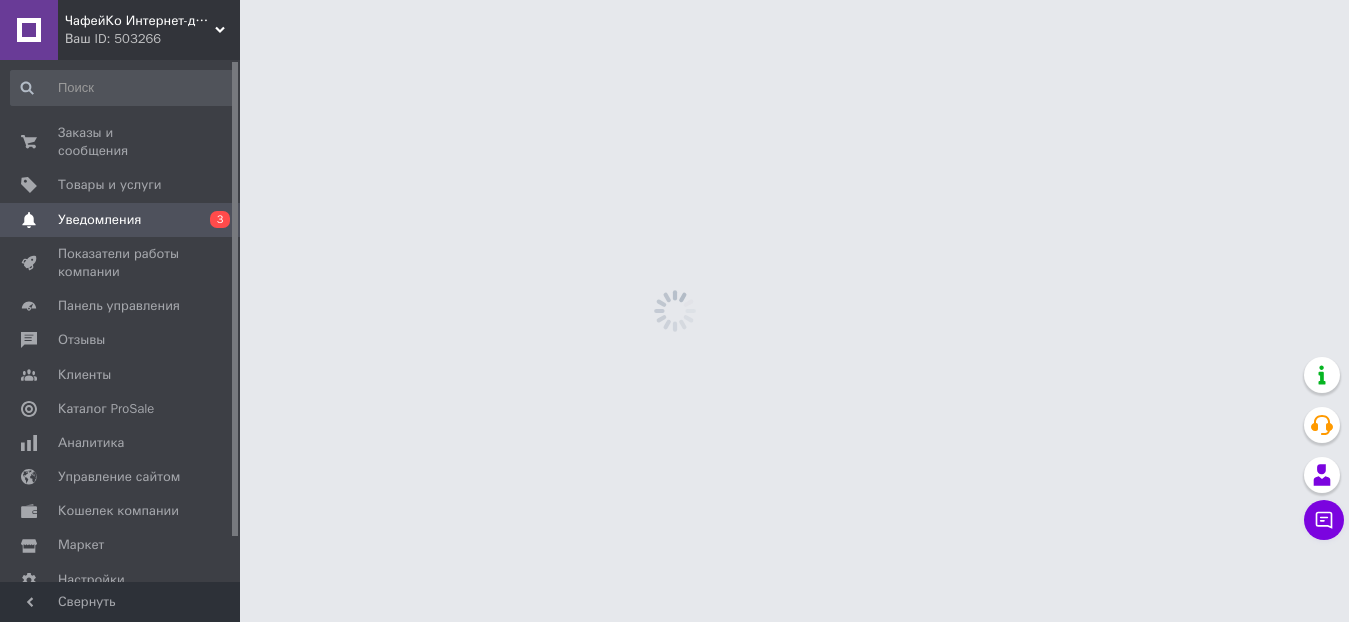 scroll, scrollTop: 0, scrollLeft: 0, axis: both 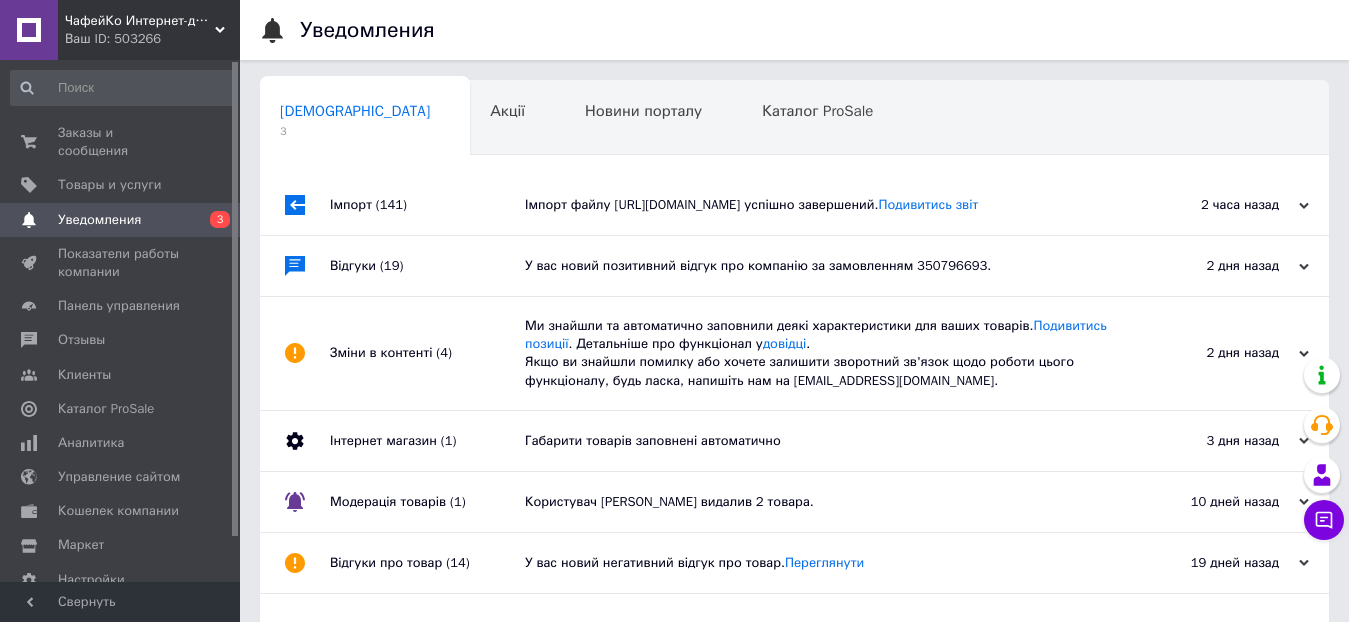 click on "Імпорт файлу [URL][DOMAIN_NAME] успішно завершений.  Подивитись звіт" at bounding box center [817, 205] 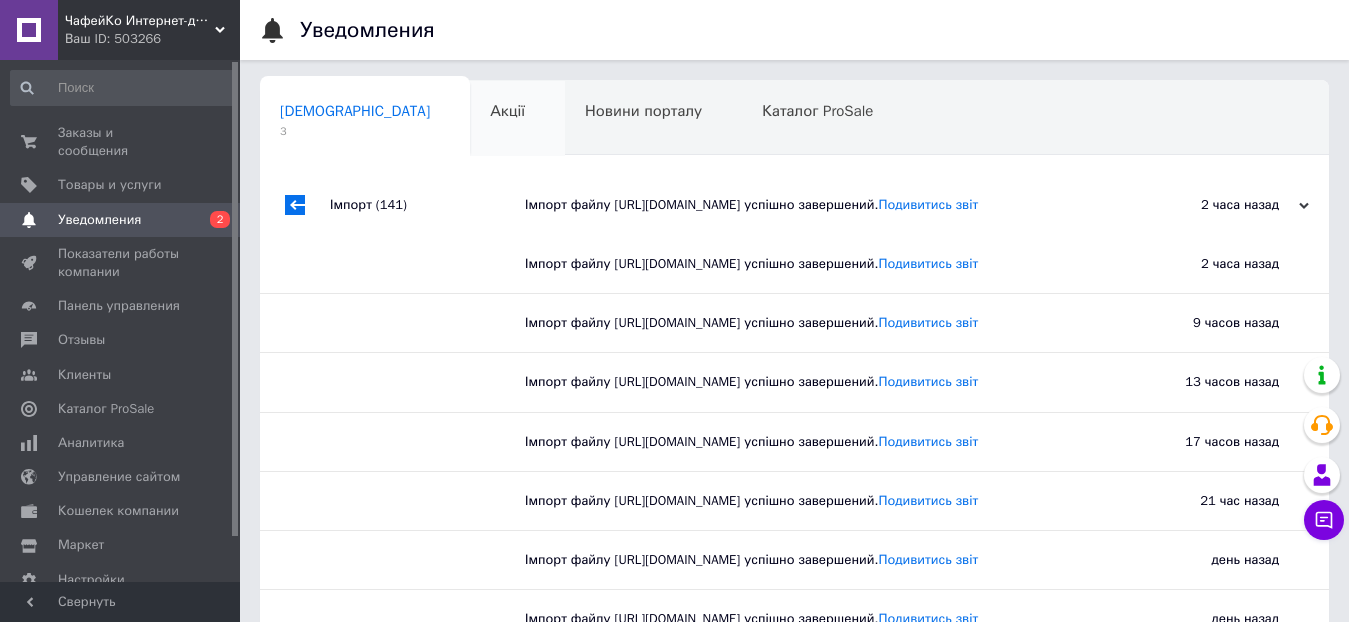 click on "Акції" at bounding box center [507, 111] 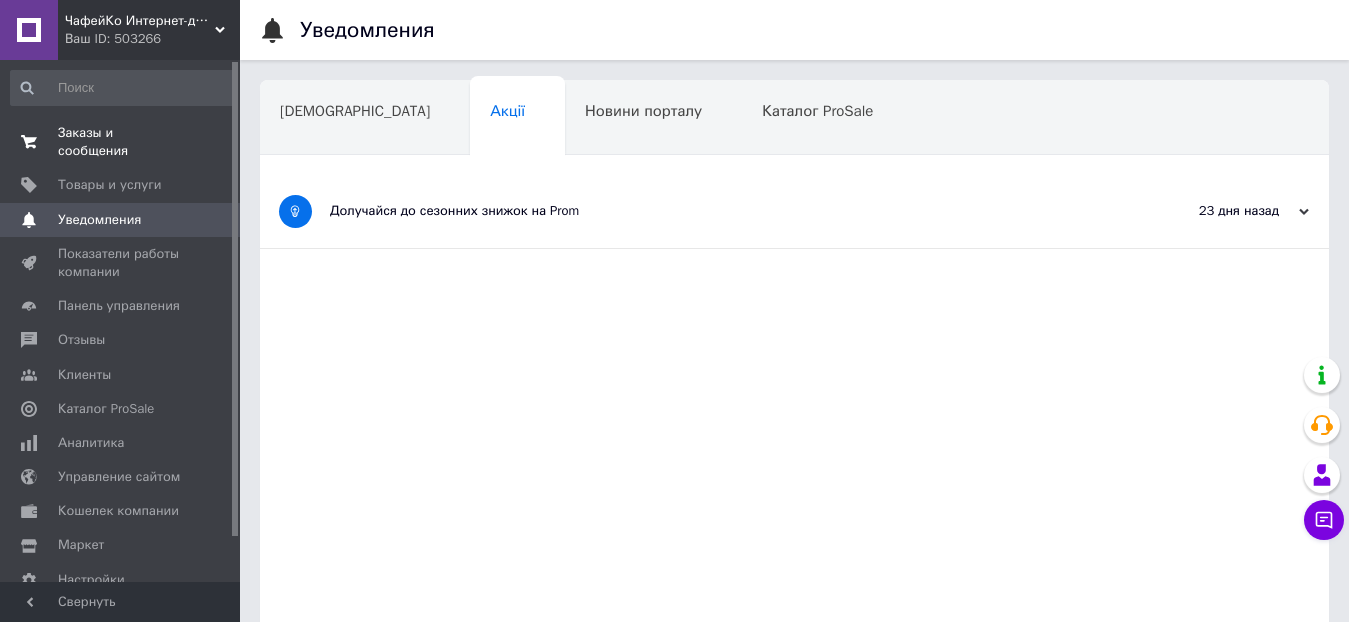click on "Заказы и сообщения" at bounding box center [121, 142] 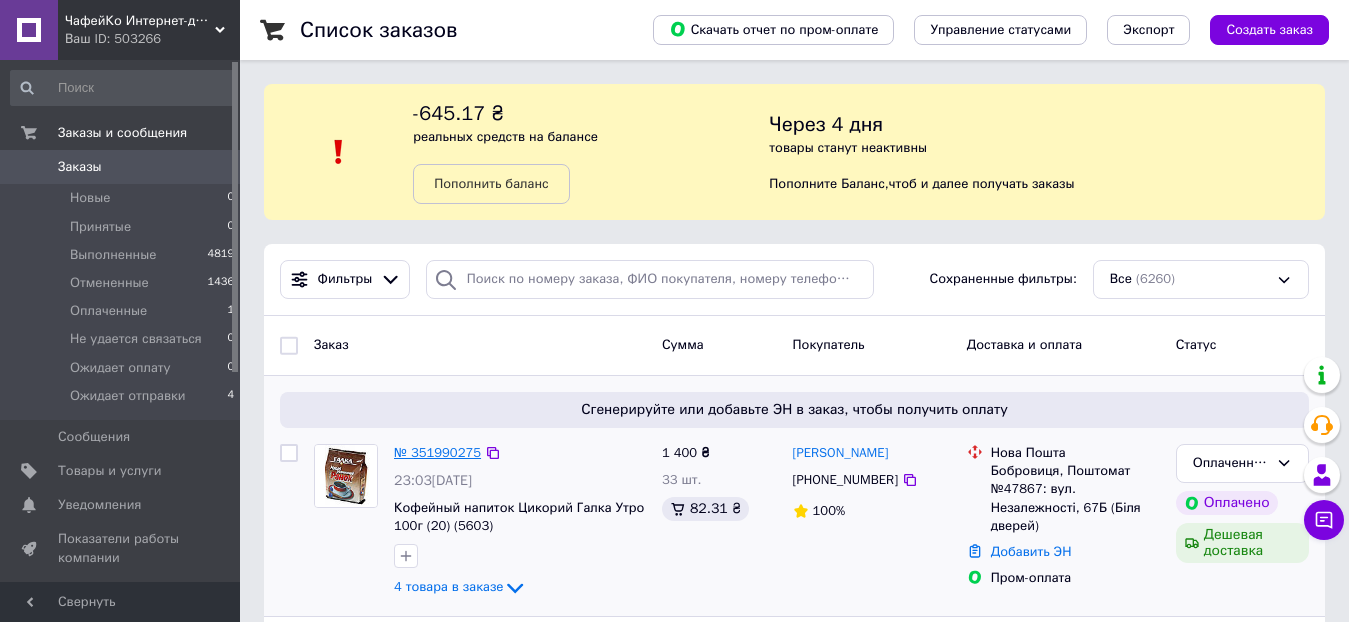 click on "№ 351990275" at bounding box center (437, 452) 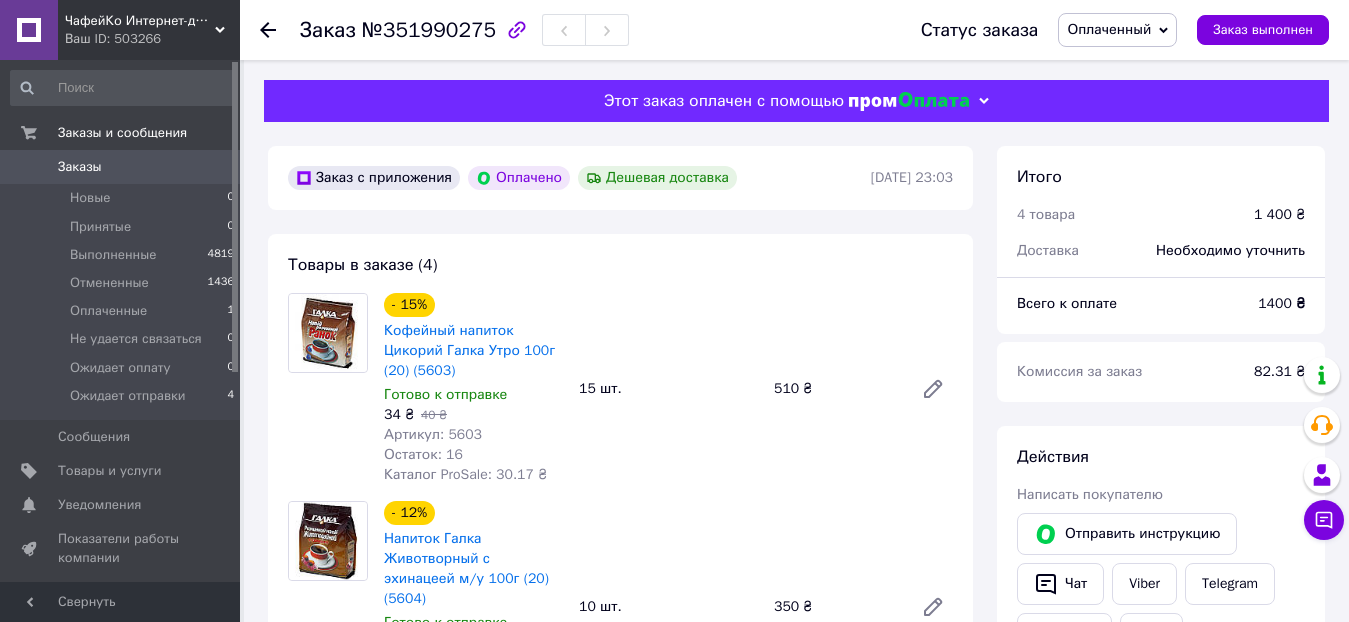click on "Артикул: 5603" at bounding box center [433, 434] 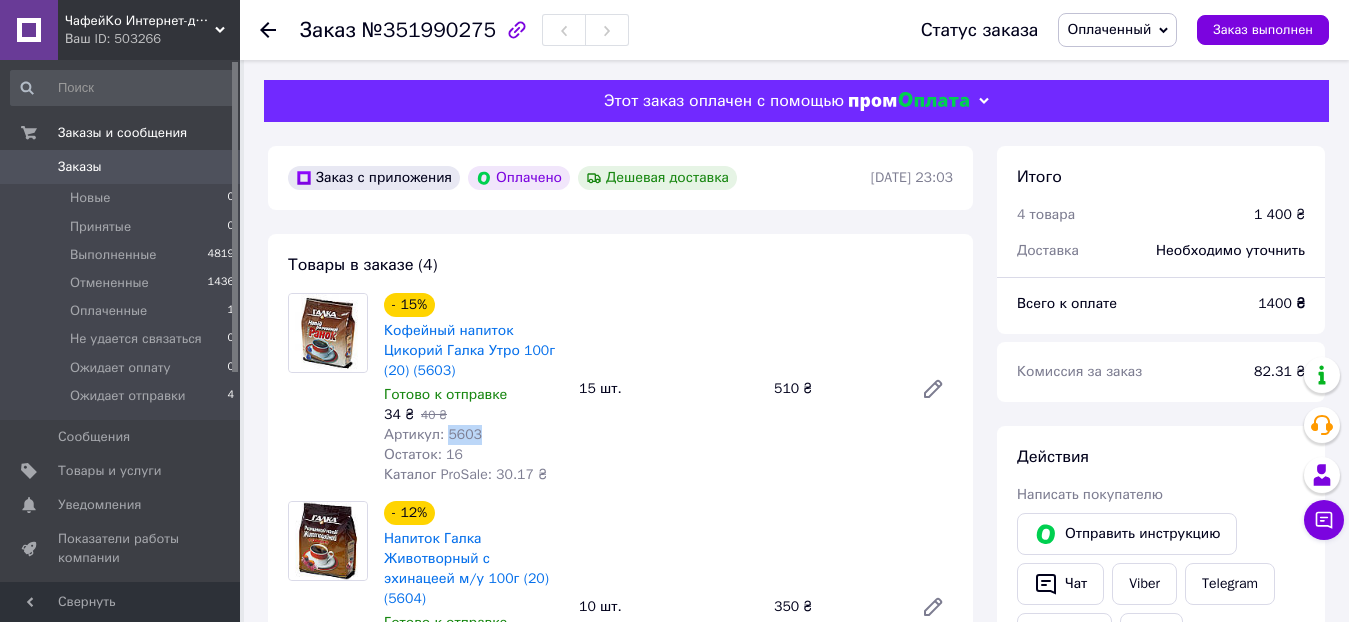 click on "Артикул: 5603" at bounding box center [433, 434] 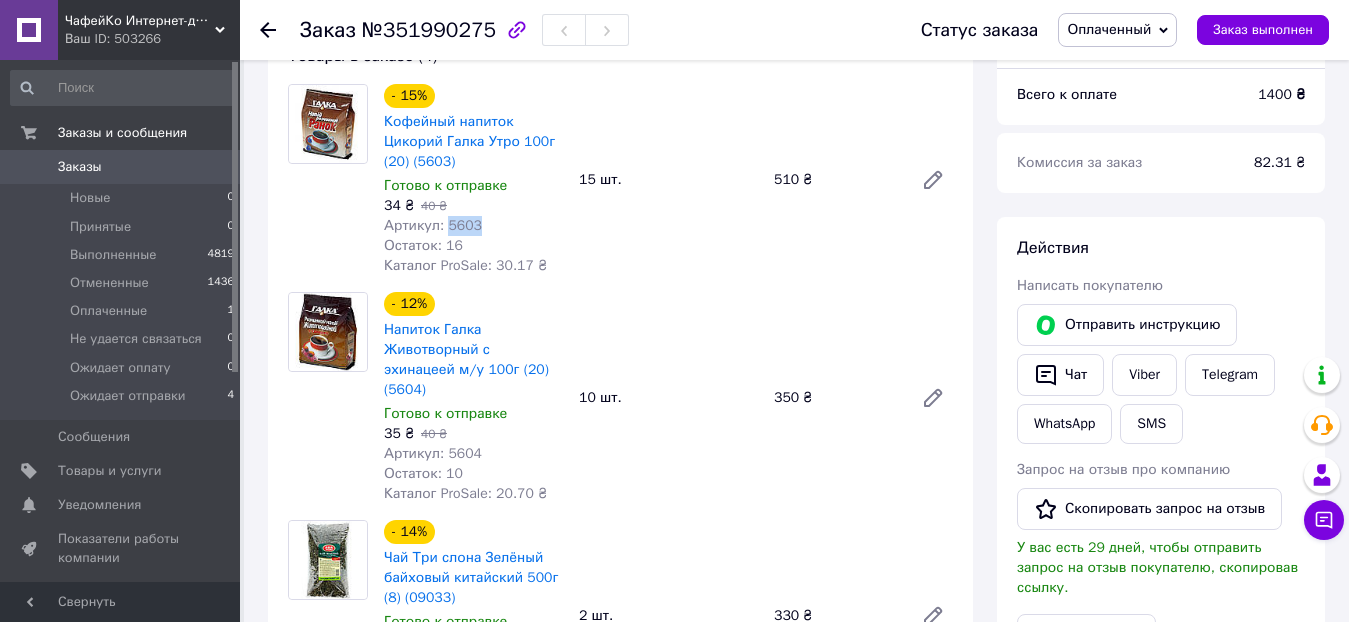 scroll, scrollTop: 300, scrollLeft: 0, axis: vertical 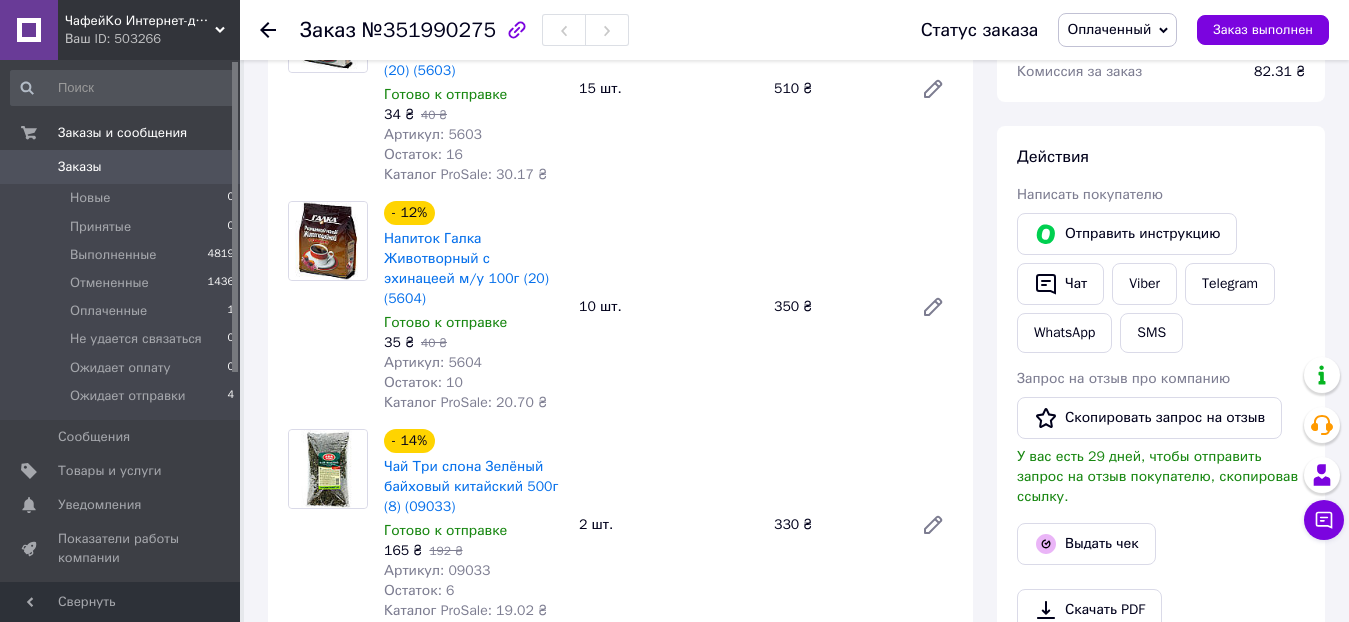 click on "Артикул: 5604" at bounding box center [433, 362] 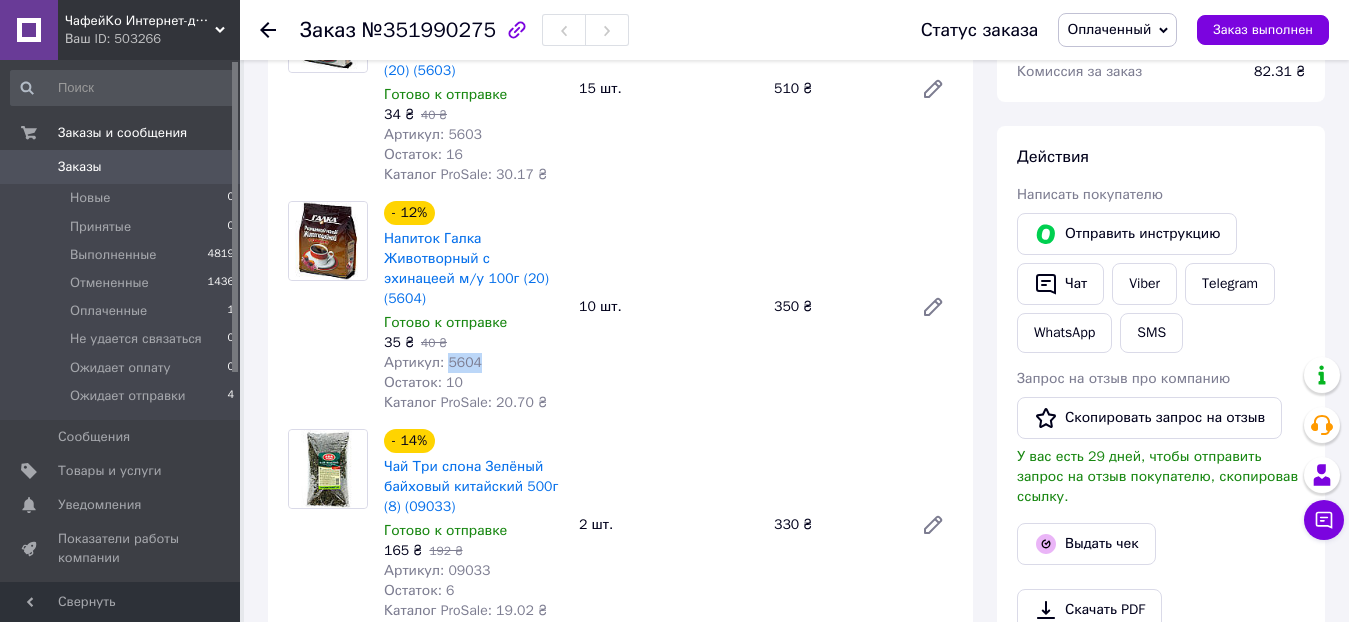 click on "Артикул: 5604" at bounding box center (433, 362) 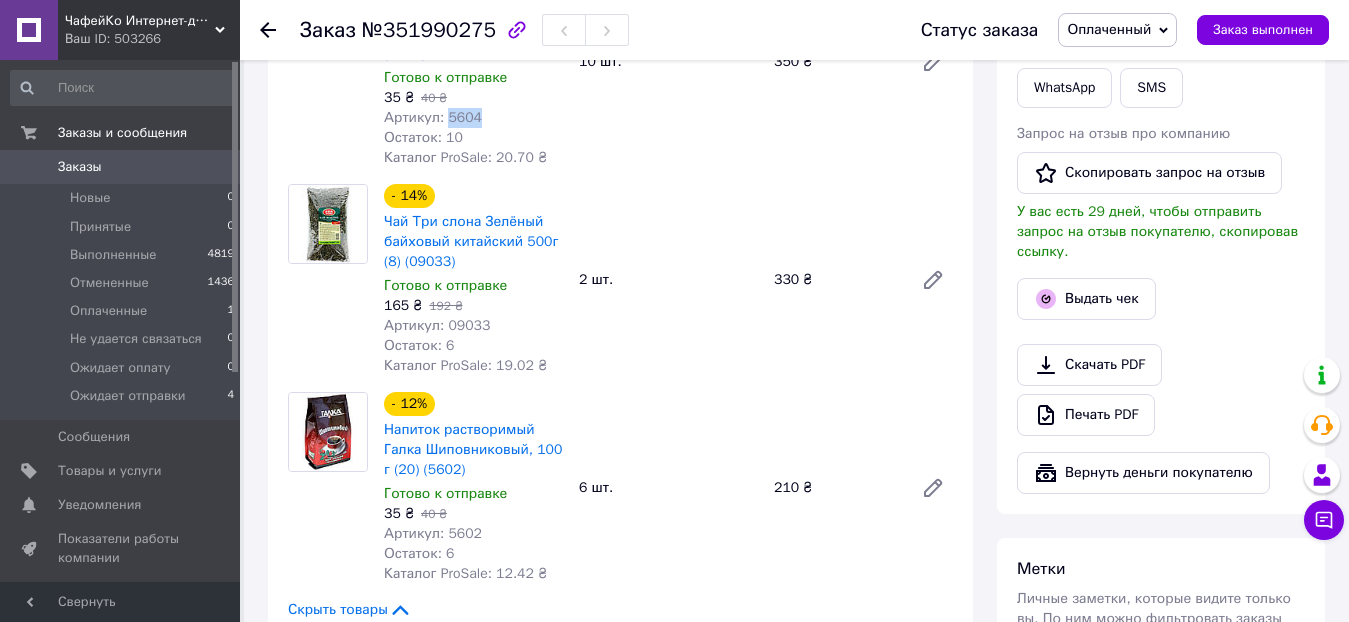 scroll, scrollTop: 600, scrollLeft: 0, axis: vertical 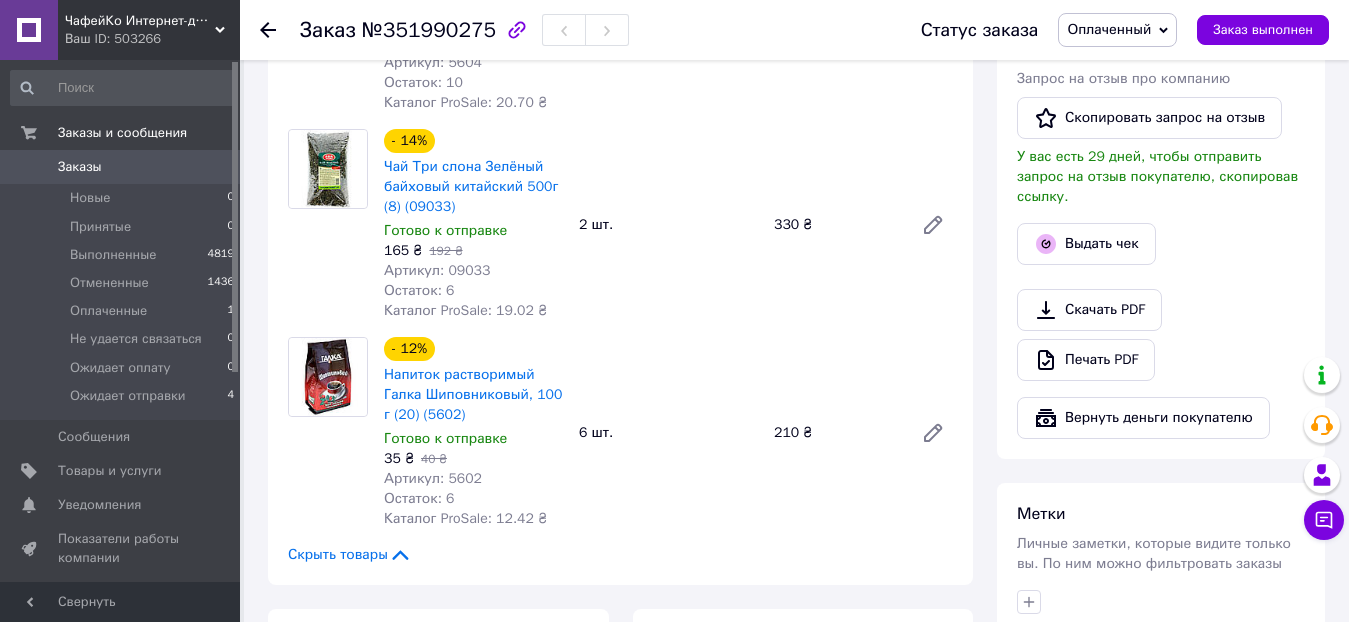click on "Артикул: 09033" at bounding box center (437, 270) 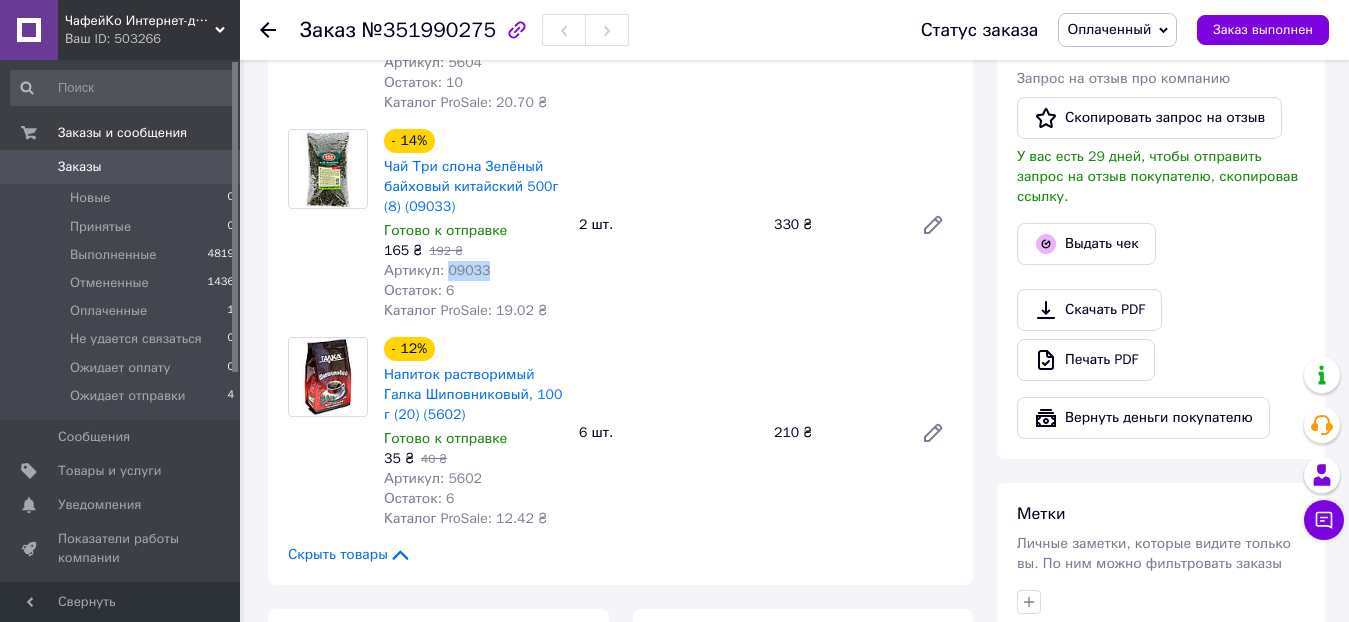 click on "Артикул: 09033" at bounding box center [437, 270] 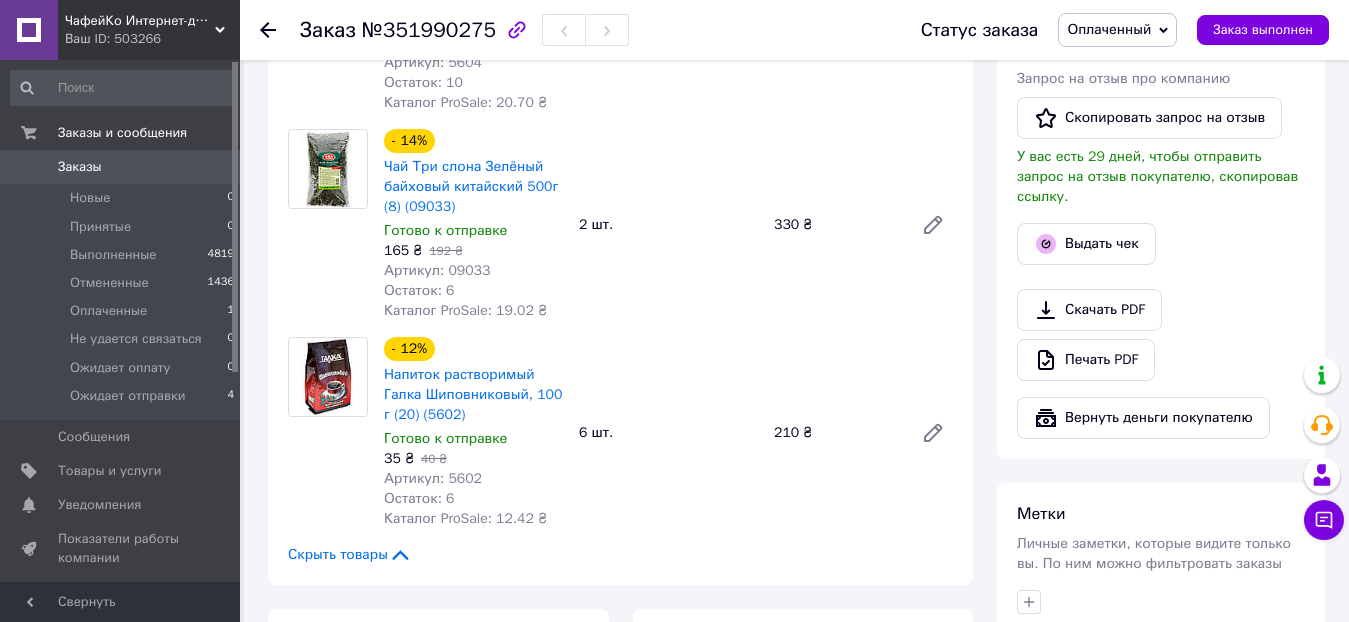click on "Артикул: 5602" at bounding box center (433, 478) 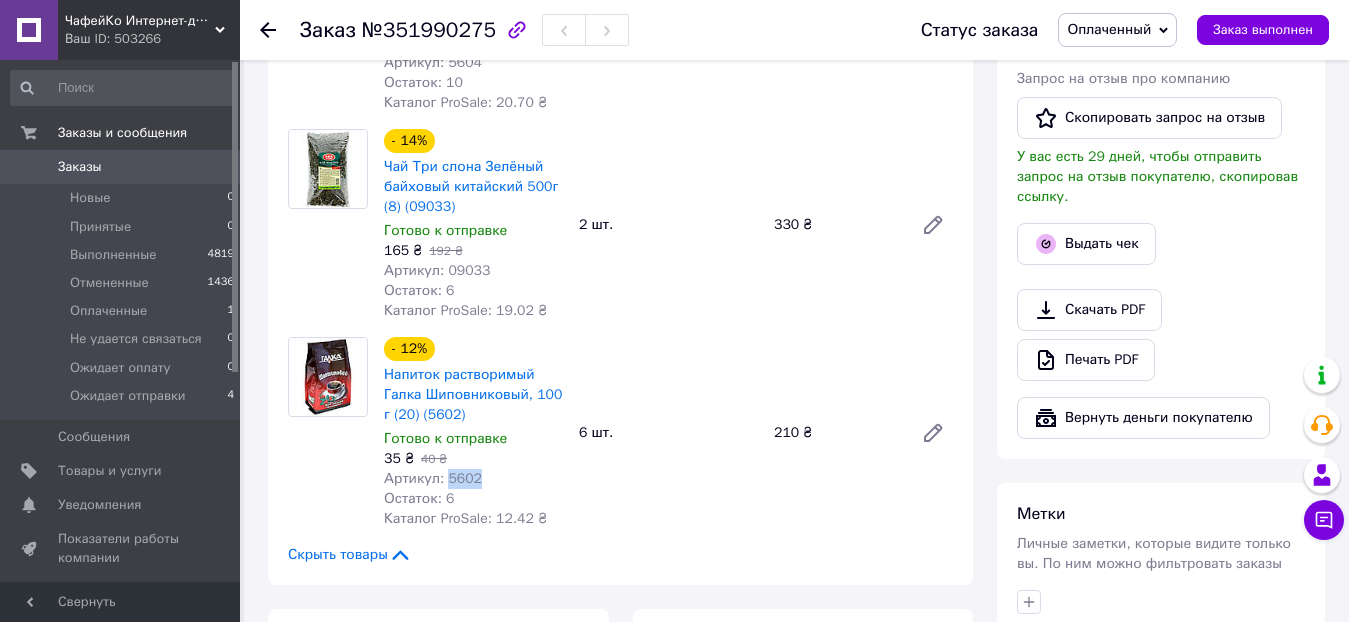 click on "Артикул: 5602" at bounding box center (433, 478) 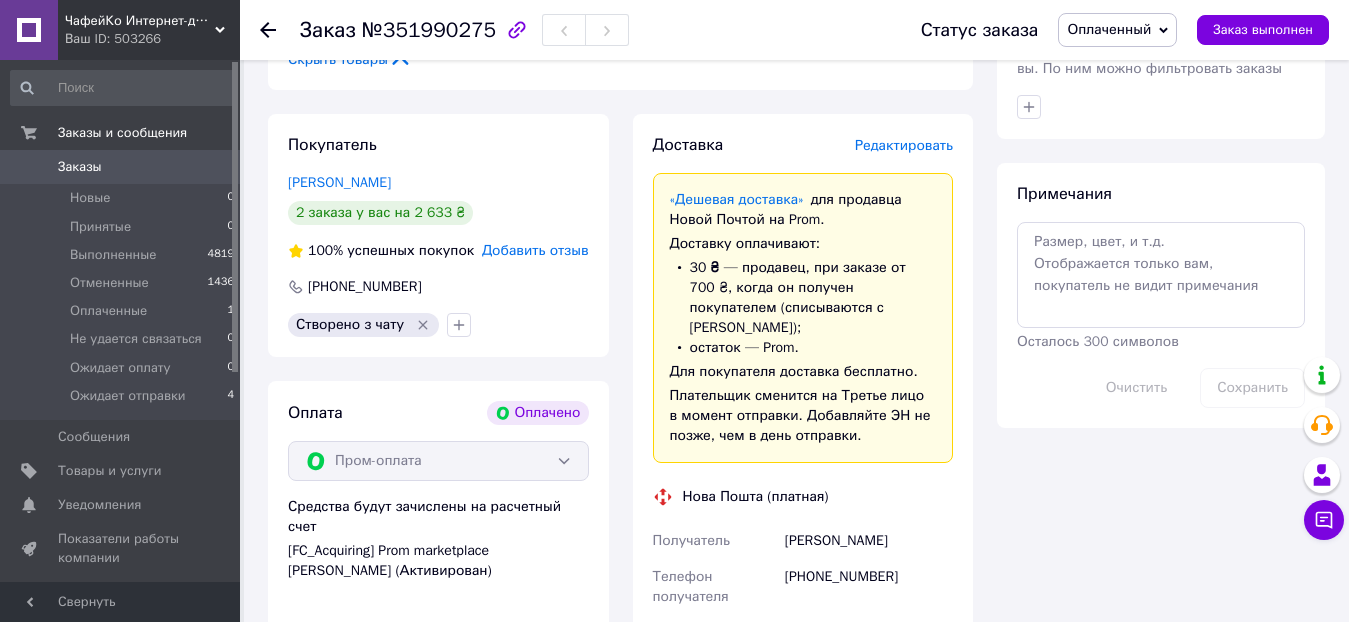 scroll, scrollTop: 1000, scrollLeft: 0, axis: vertical 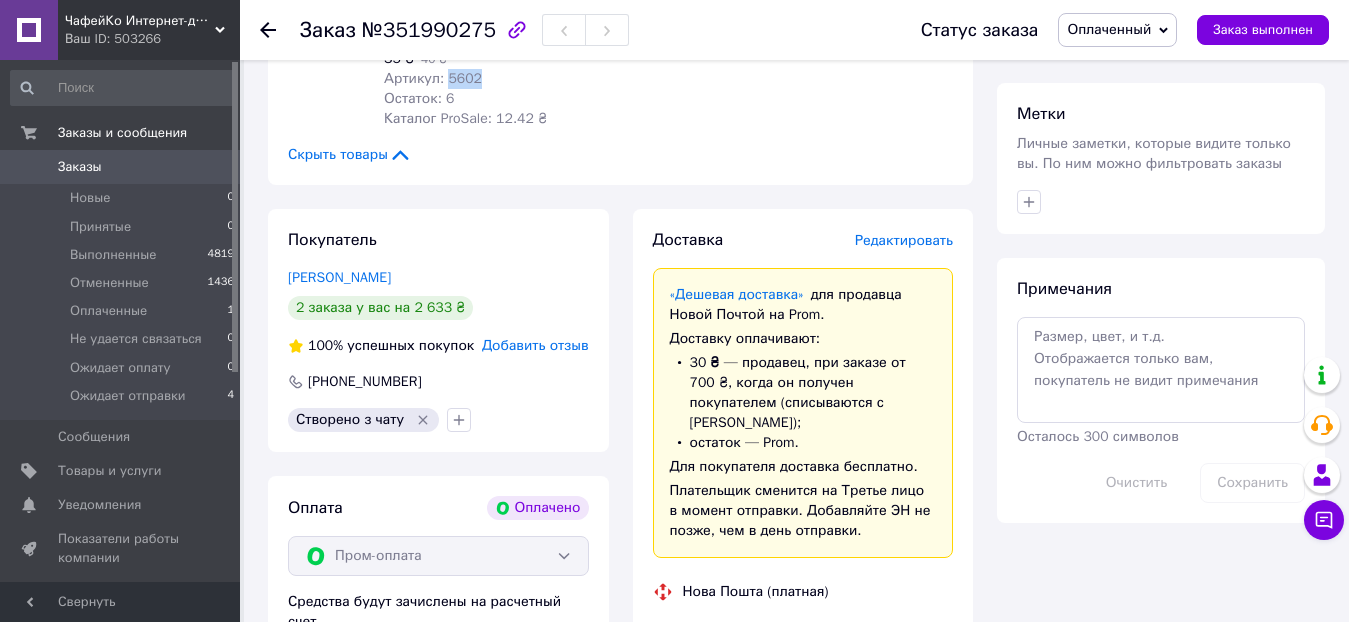 drag, startPoint x: 442, startPoint y: 261, endPoint x: 282, endPoint y: 259, distance: 160.0125 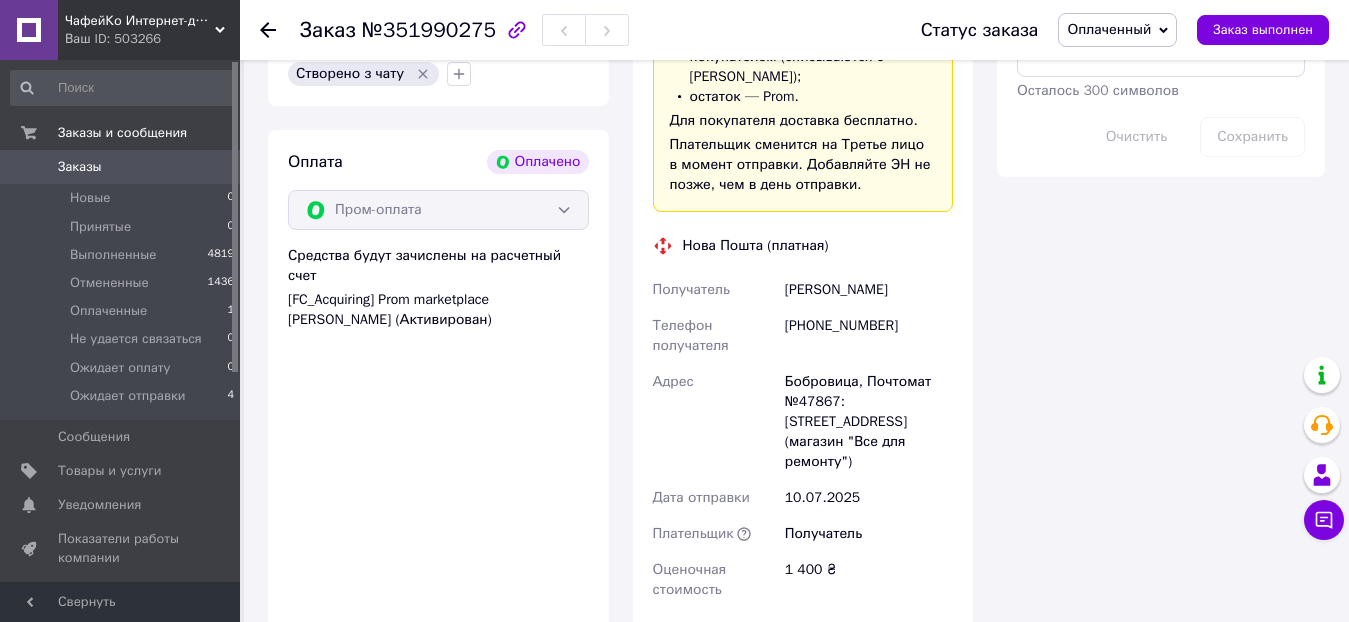 scroll, scrollTop: 1400, scrollLeft: 0, axis: vertical 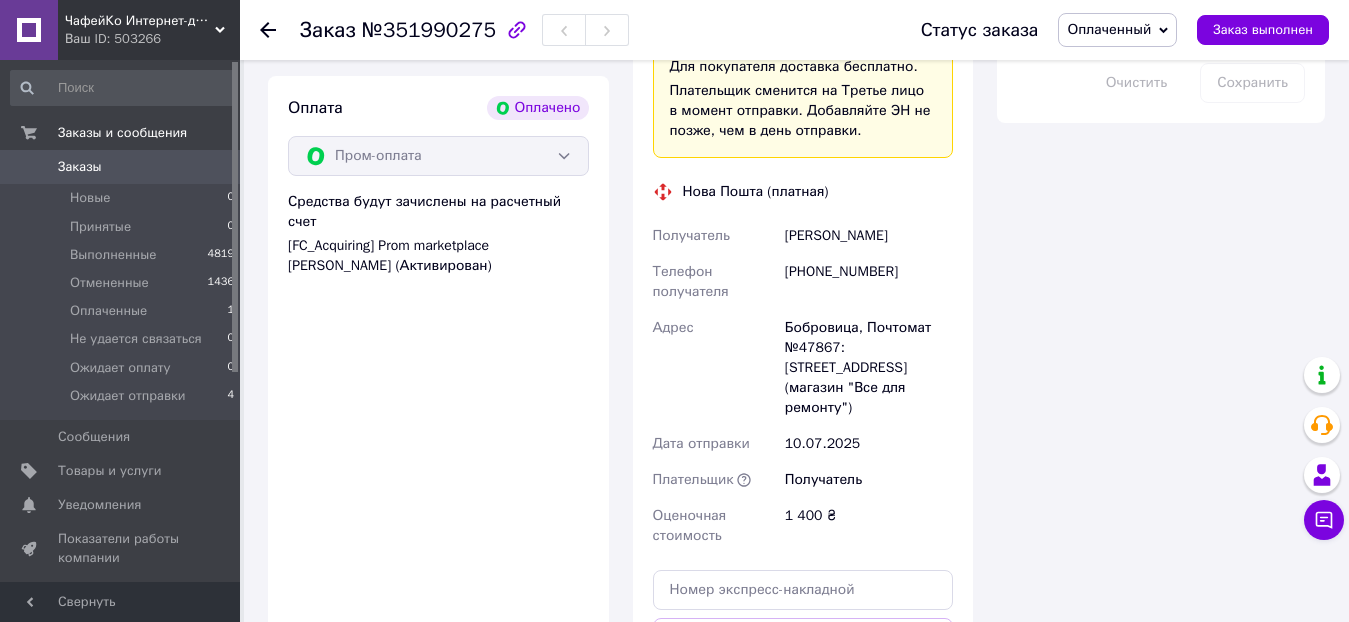 click on "Бобровица, Почтомат №47867: [STREET_ADDRESS] (магазин "Все для ремонту")" at bounding box center [869, 368] 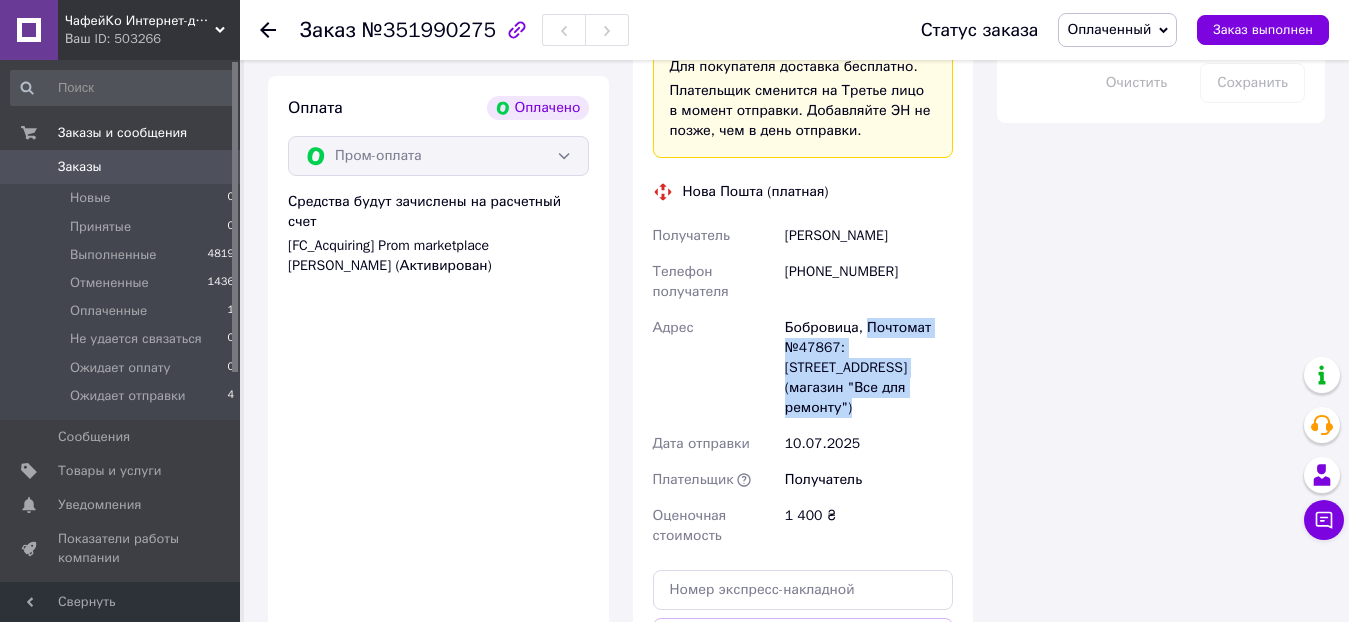 drag, startPoint x: 887, startPoint y: 284, endPoint x: 857, endPoint y: 365, distance: 86.37708 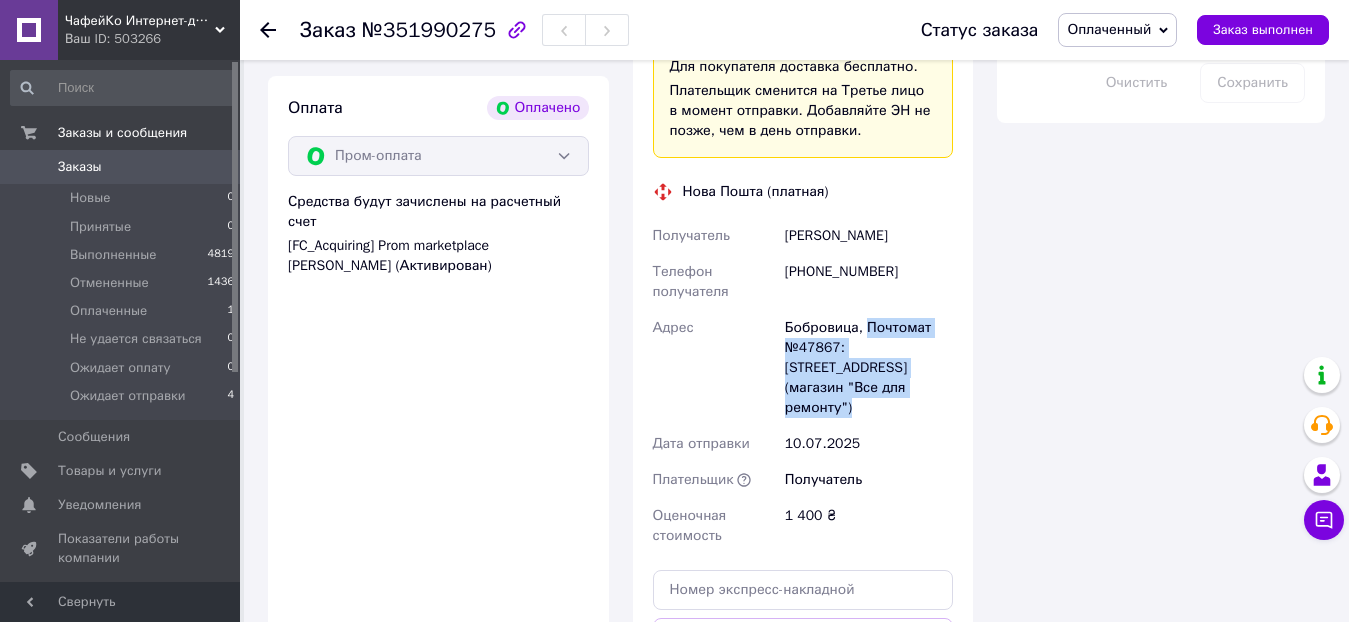 click at bounding box center [6, 1165] 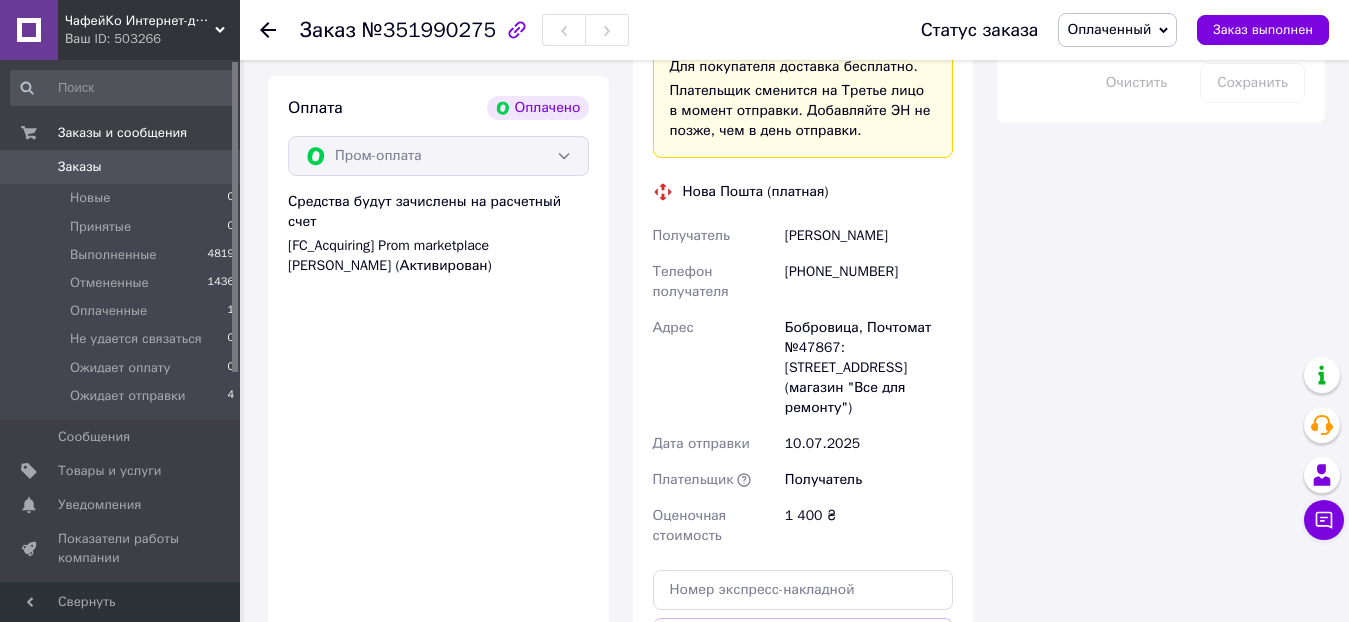 click on "Бобровица, Почтомат №47867: [STREET_ADDRESS] (магазин "Все для ремонту")" at bounding box center [869, 368] 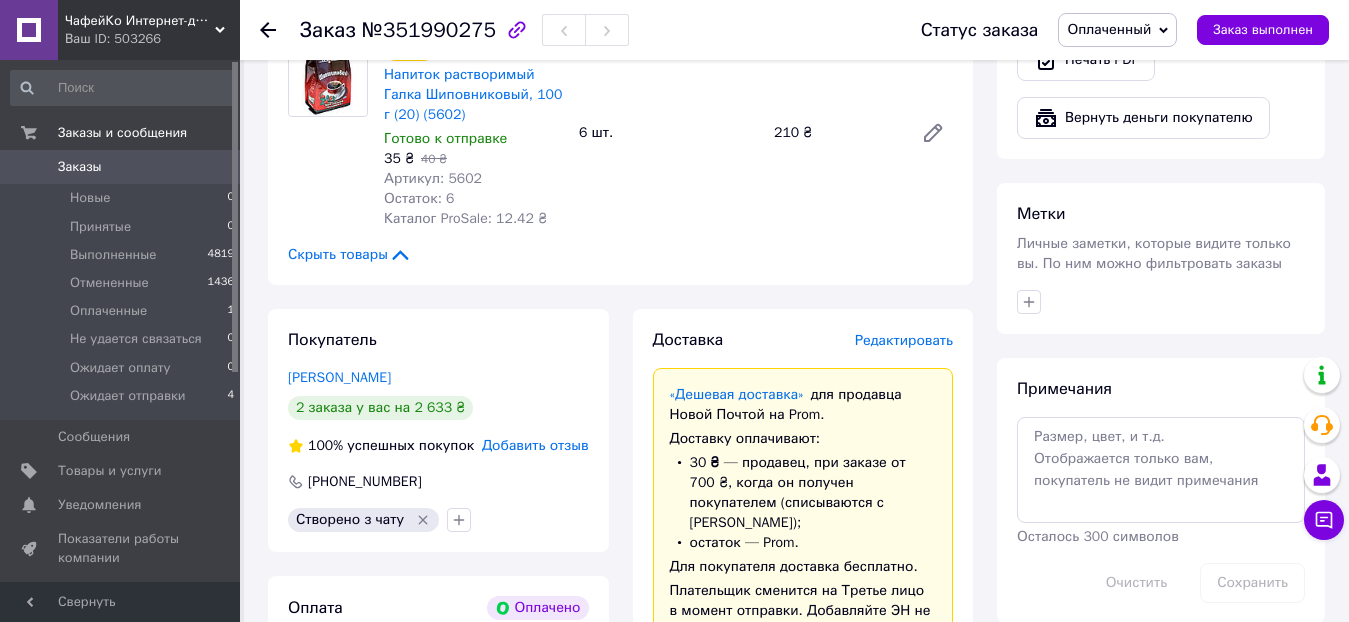 scroll, scrollTop: 300, scrollLeft: 0, axis: vertical 